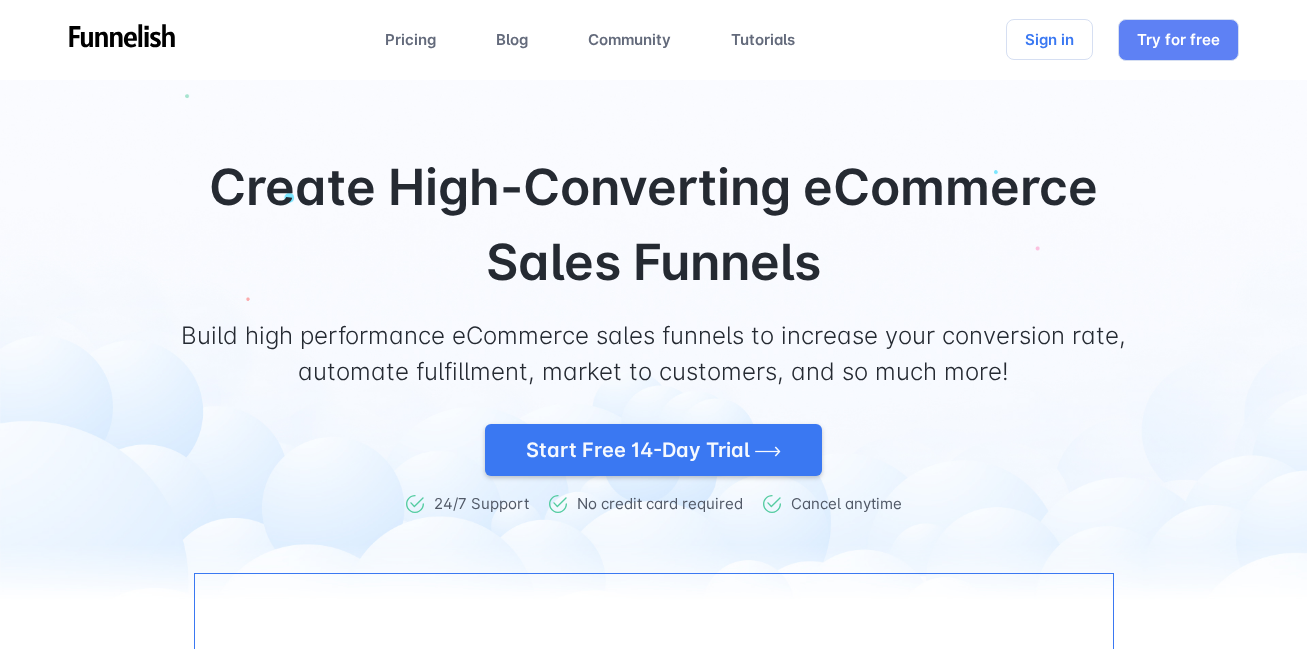 scroll, scrollTop: 0, scrollLeft: 0, axis: both 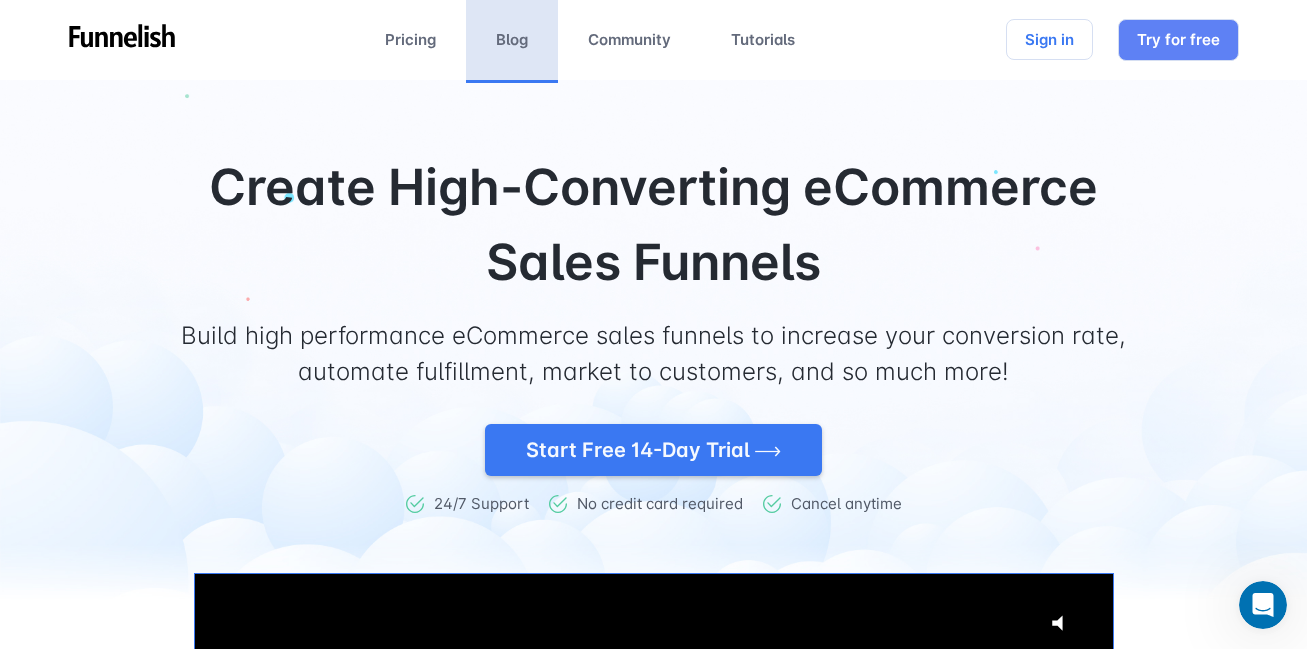 click on "Blog" at bounding box center [512, 40] 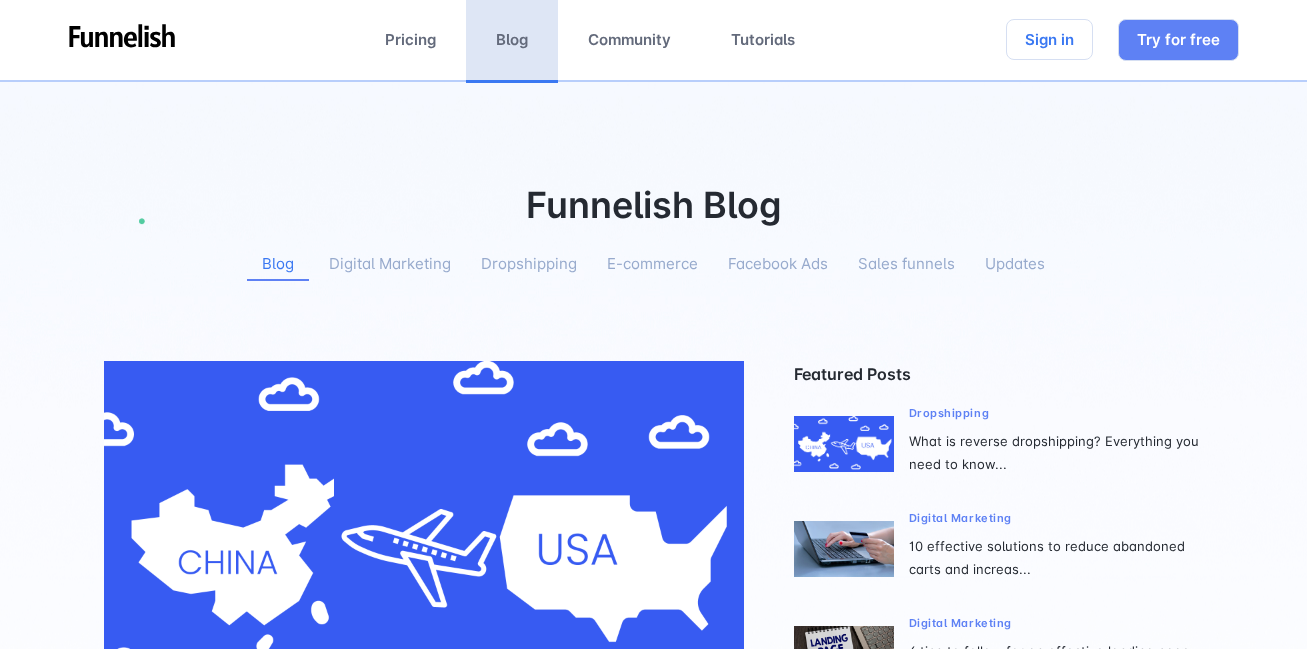 scroll, scrollTop: 0, scrollLeft: 0, axis: both 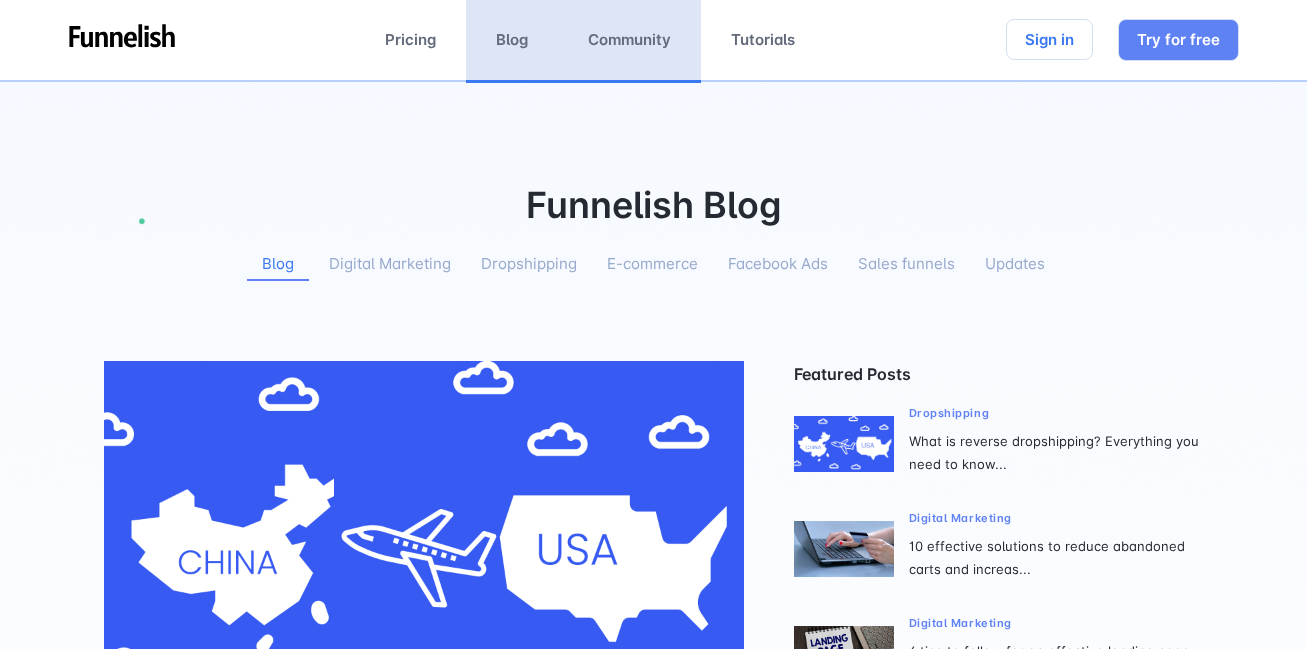click on "Community" at bounding box center [629, 40] 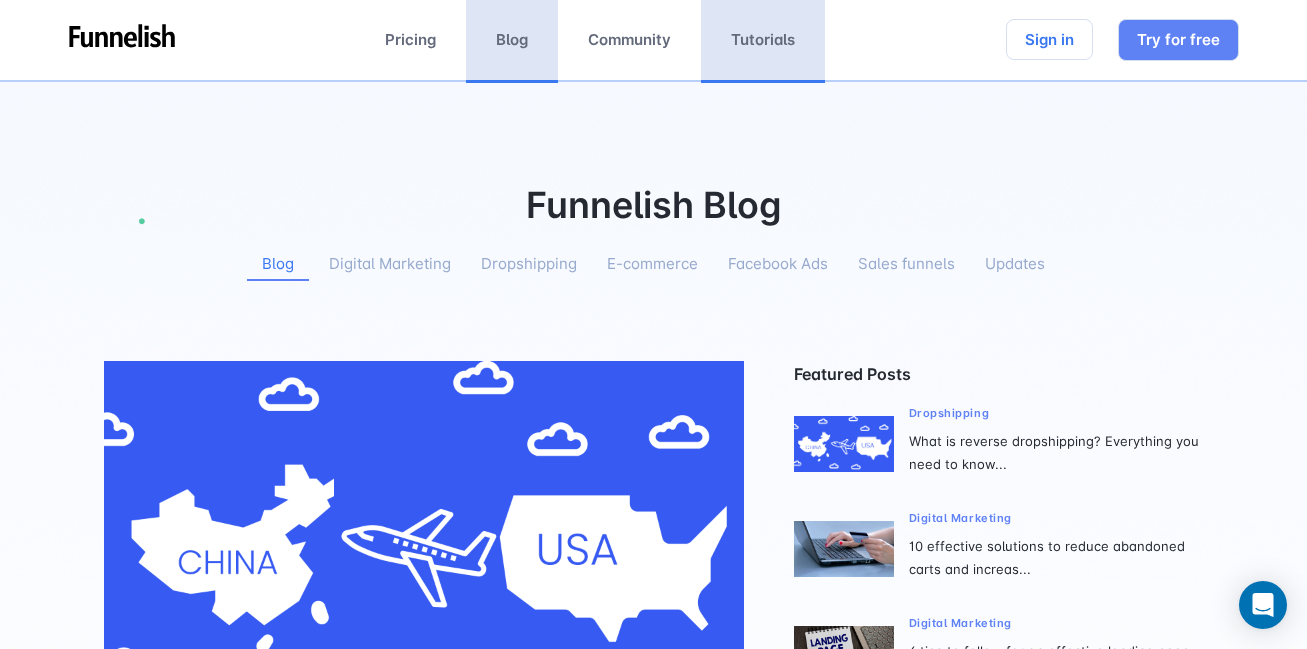 click on "Tutorials" at bounding box center [763, 40] 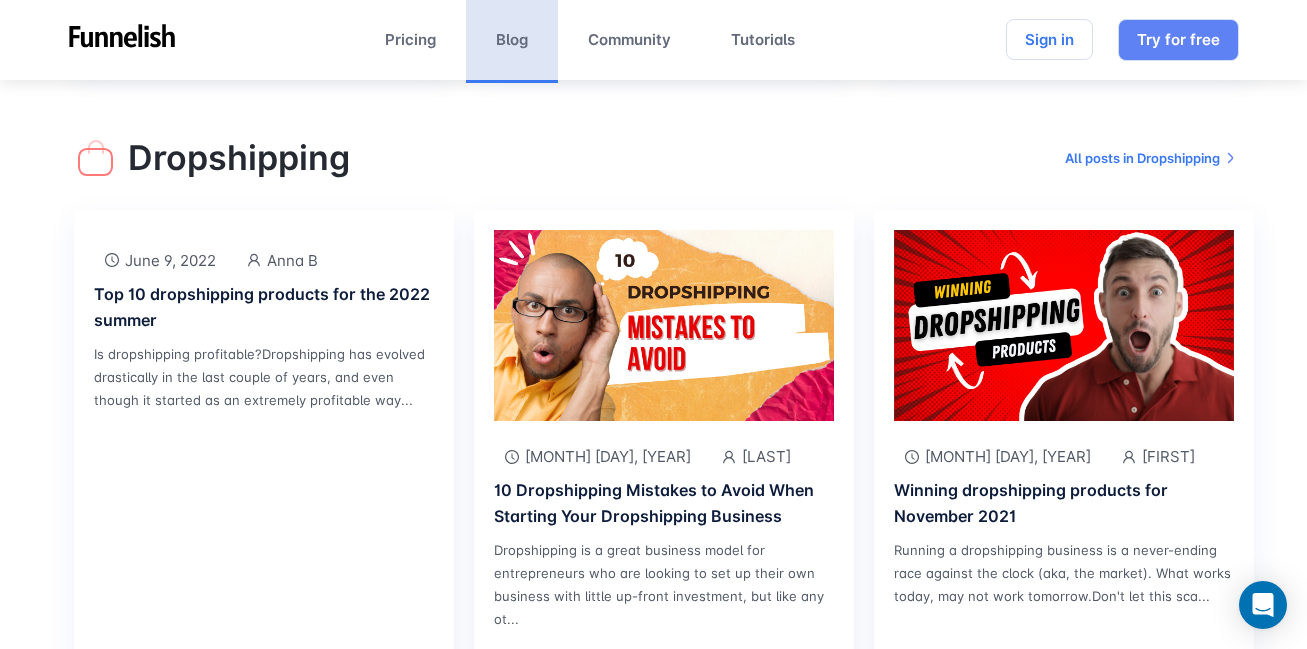 scroll, scrollTop: 0, scrollLeft: 0, axis: both 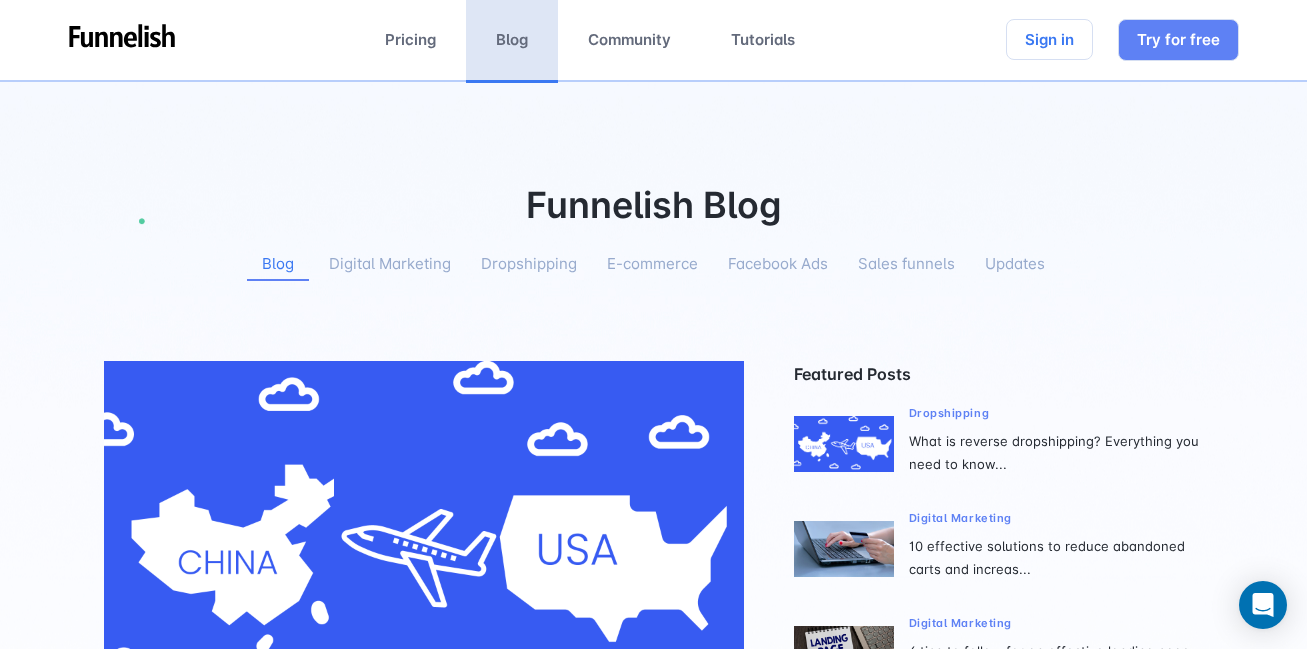 click on "Digital Marketing" at bounding box center (390, 264) 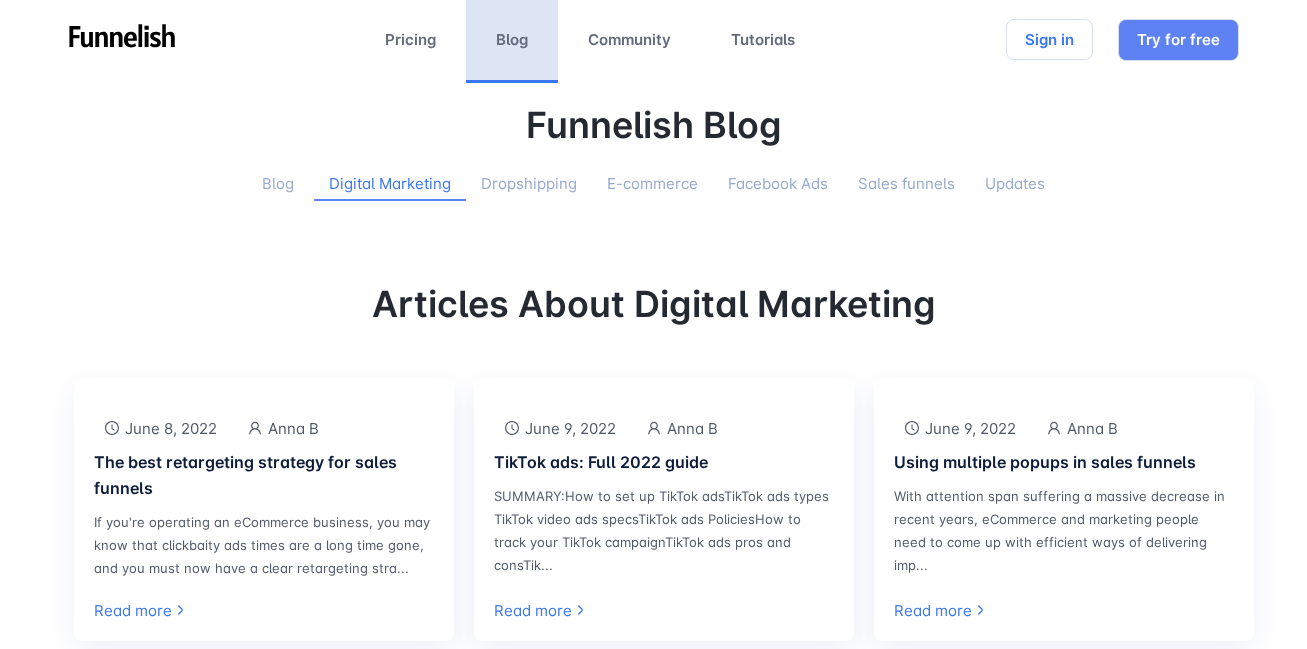 scroll, scrollTop: 0, scrollLeft: 0, axis: both 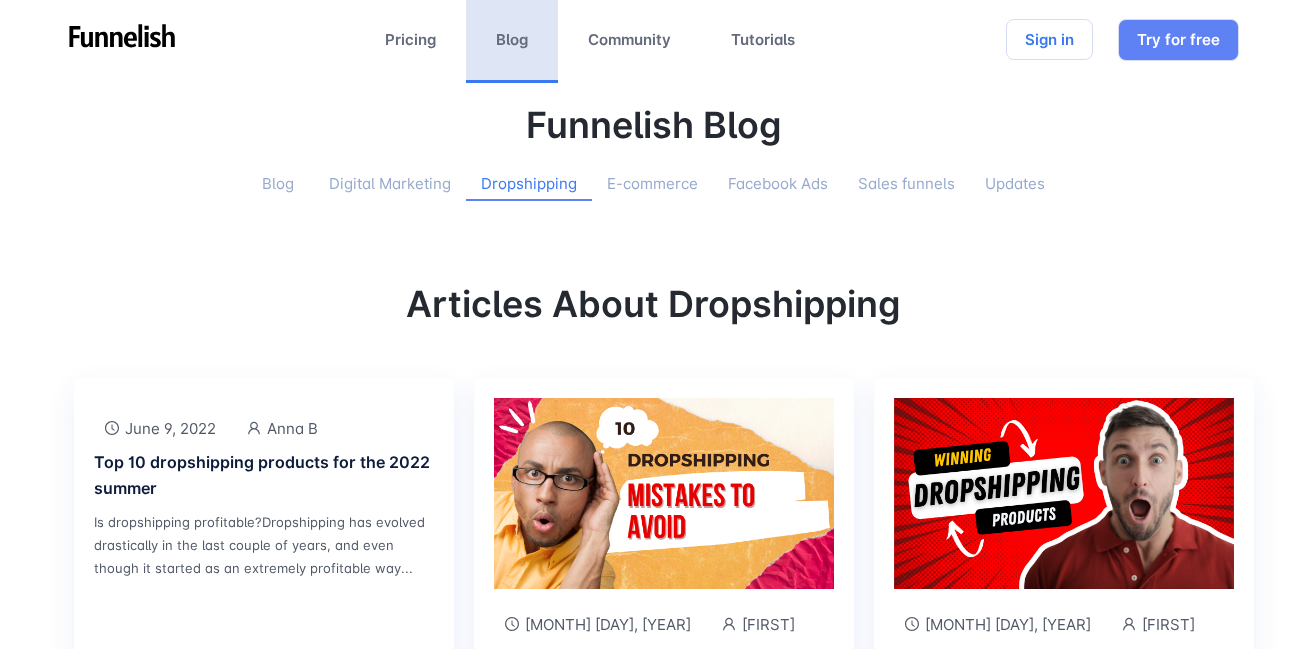 click 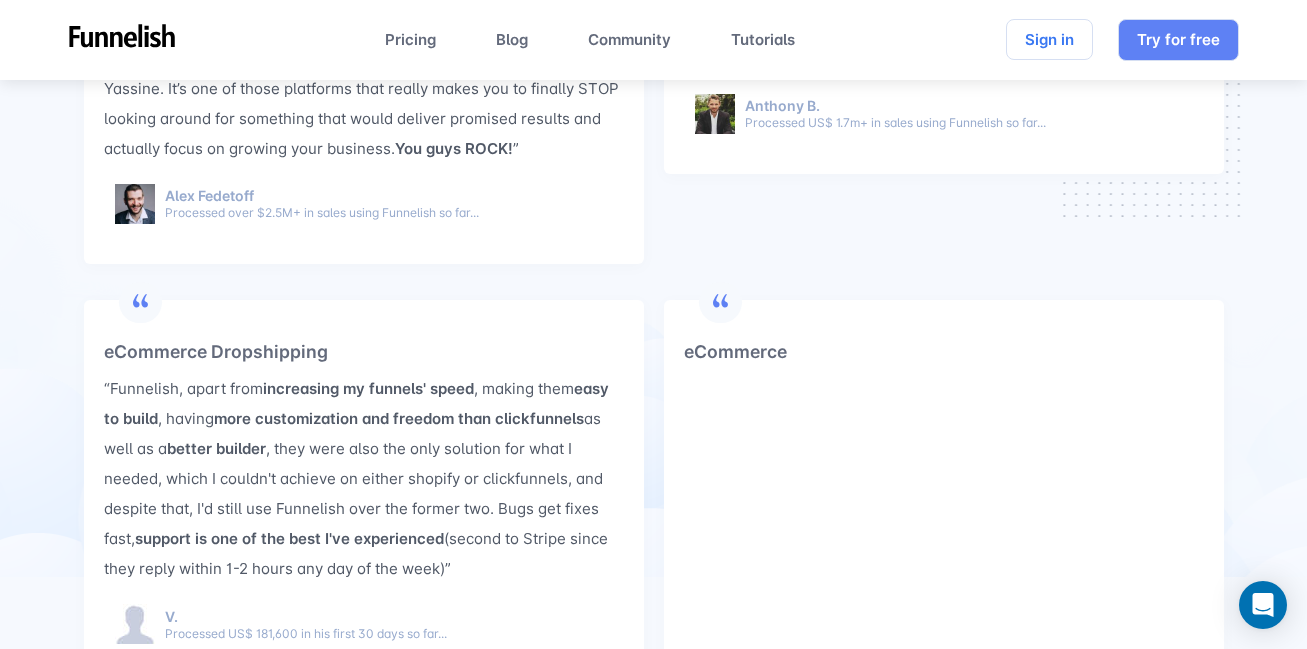 scroll, scrollTop: 7267, scrollLeft: 0, axis: vertical 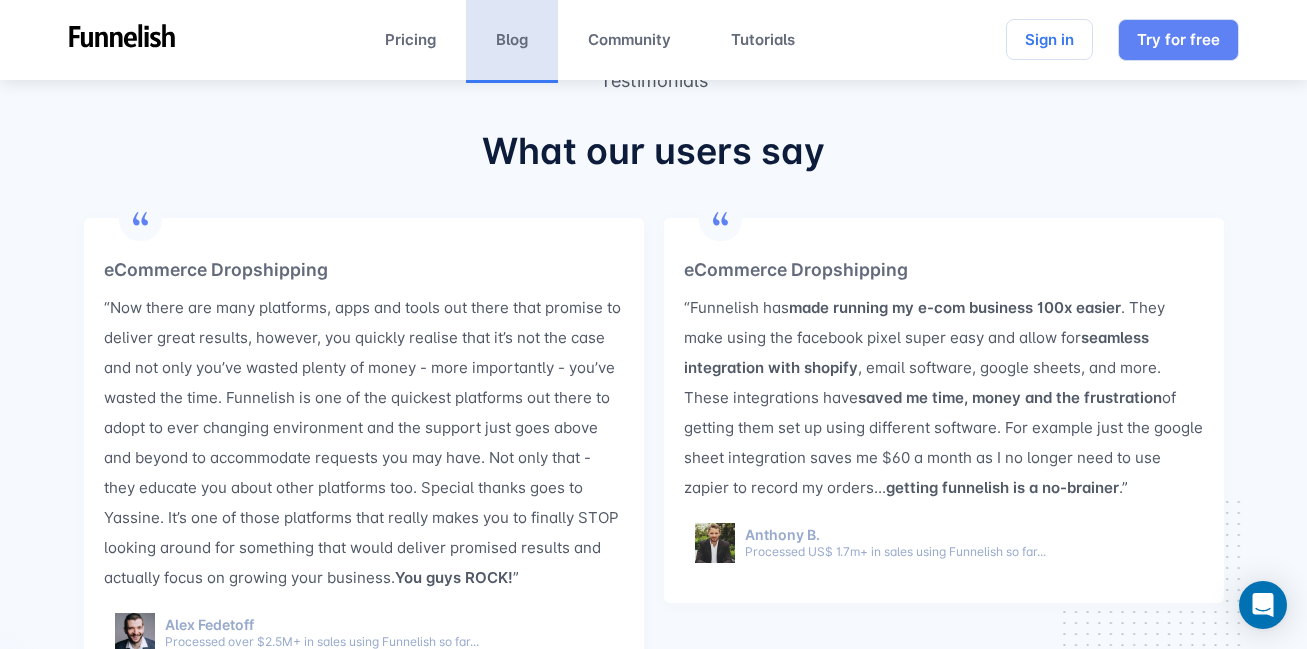 click on "Blog" at bounding box center [512, 40] 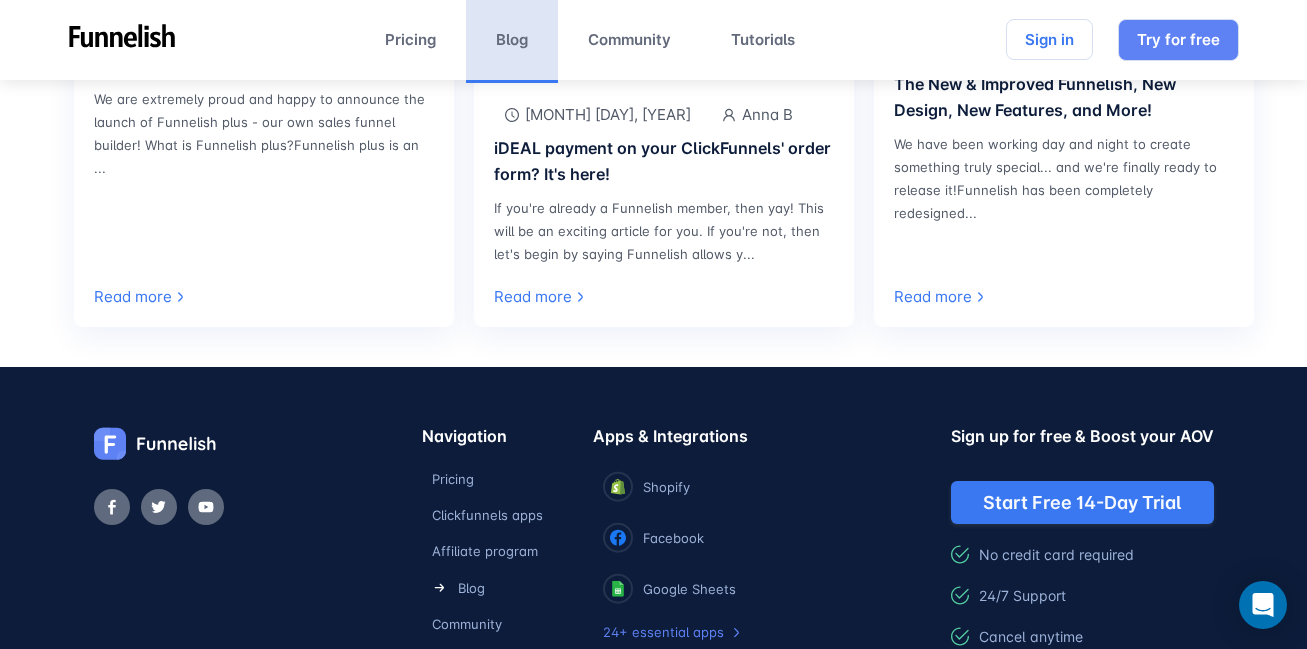 scroll, scrollTop: 4480, scrollLeft: 0, axis: vertical 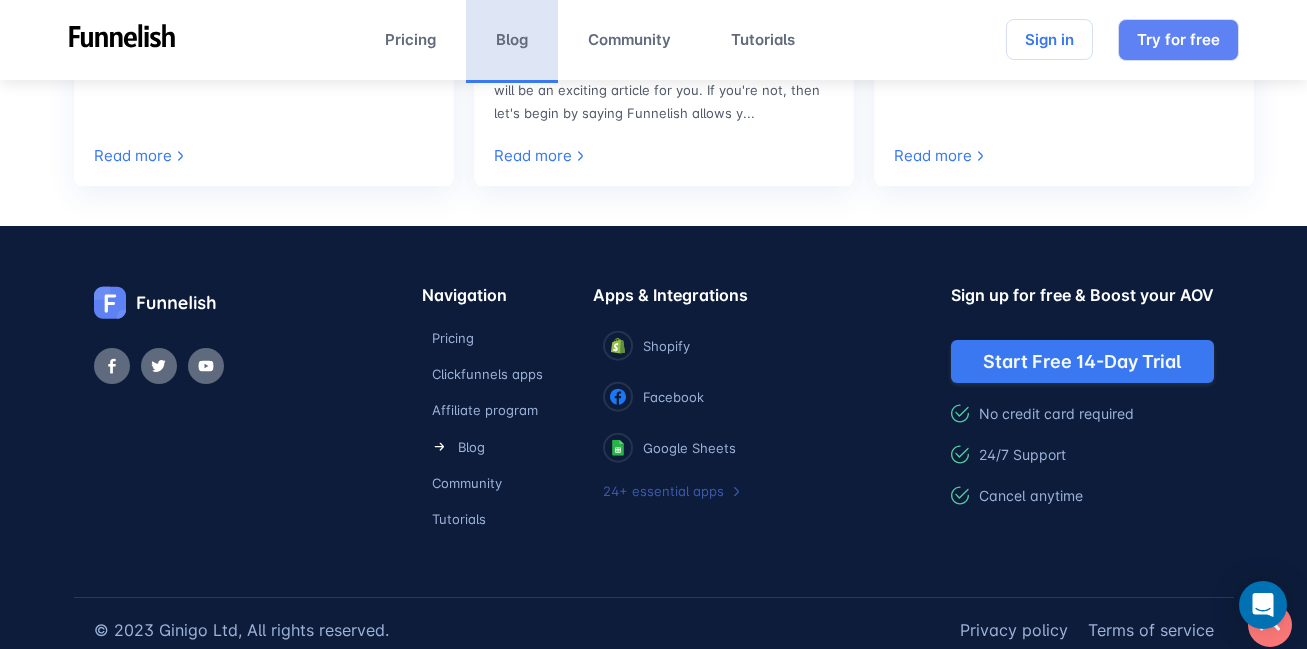 click on "24+ essential apps" at bounding box center (663, 491) 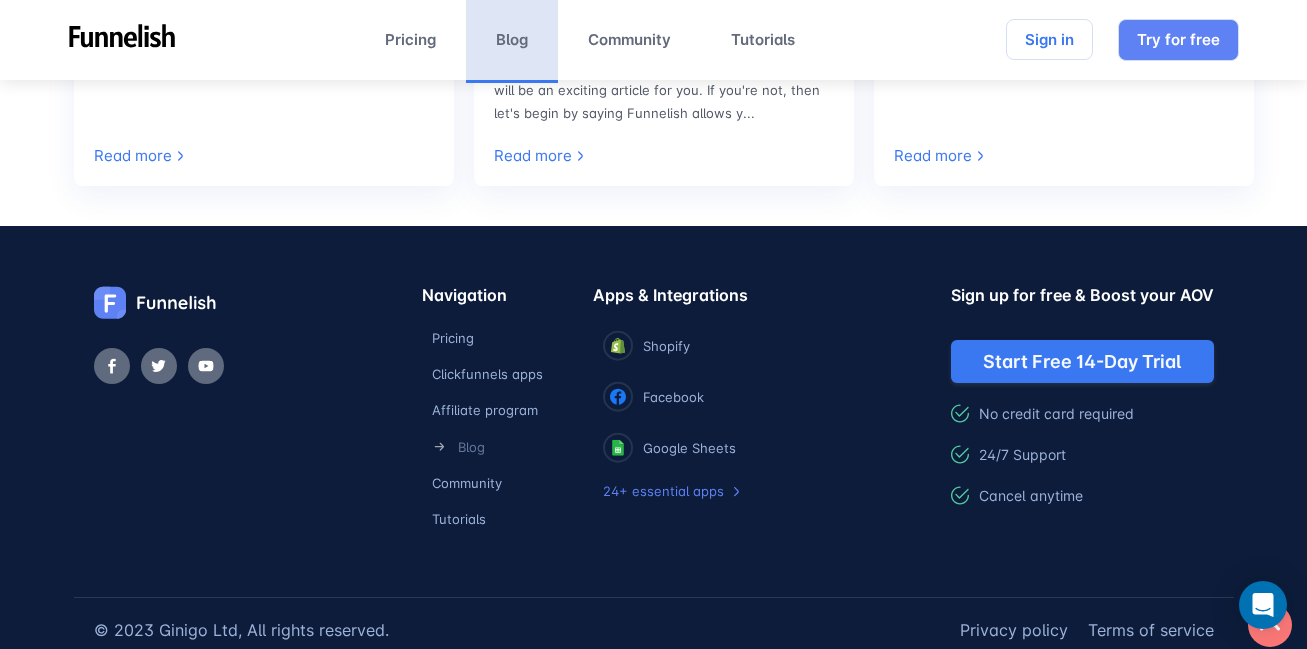 click on "Blog" at bounding box center (471, 447) 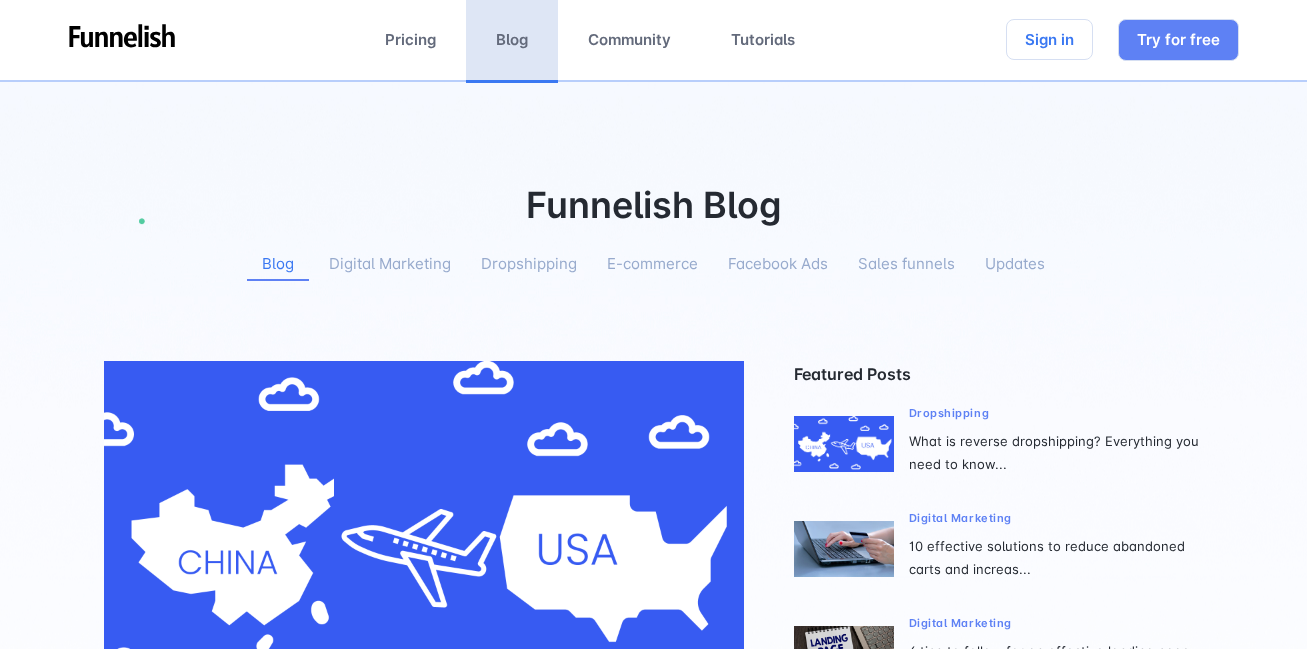 scroll, scrollTop: 0, scrollLeft: 0, axis: both 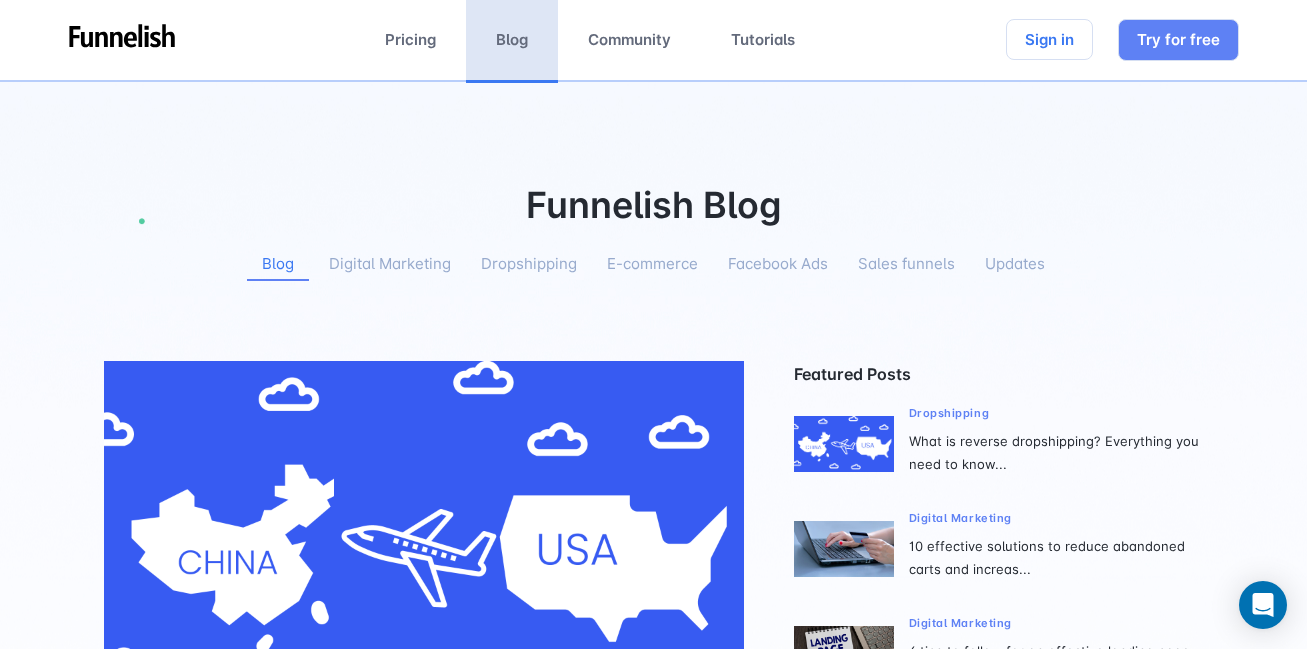 click on "Digital Marketing" at bounding box center [390, 264] 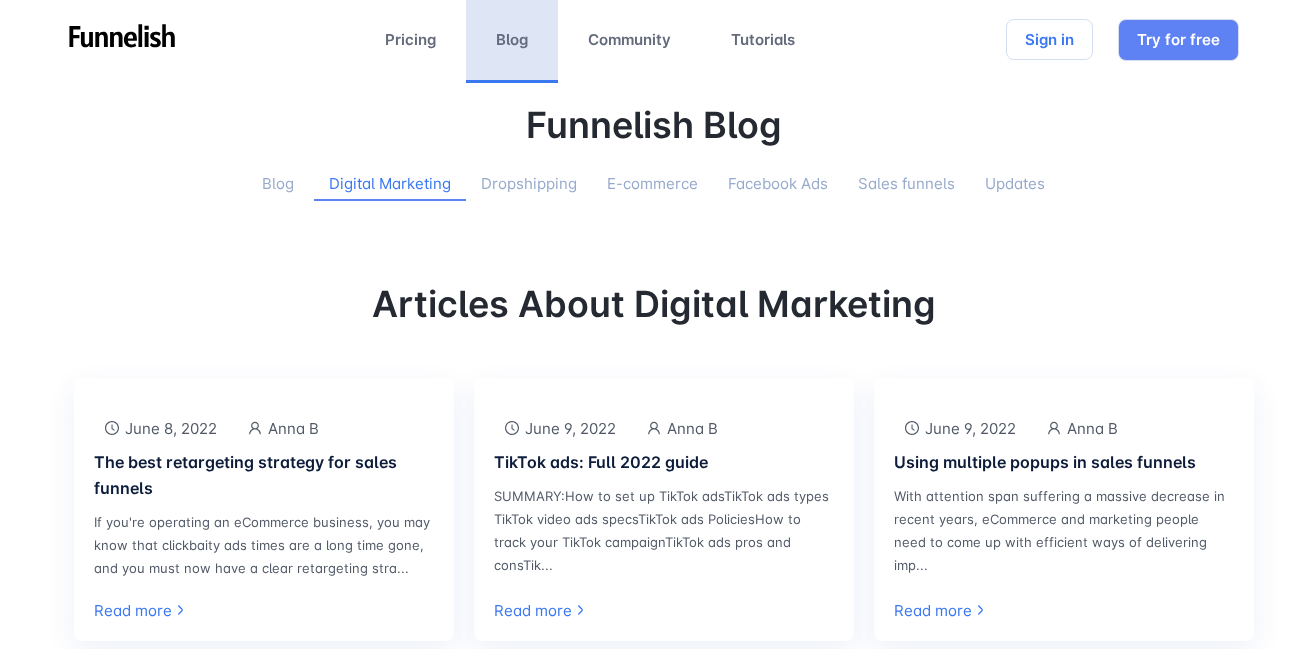 scroll, scrollTop: 0, scrollLeft: 0, axis: both 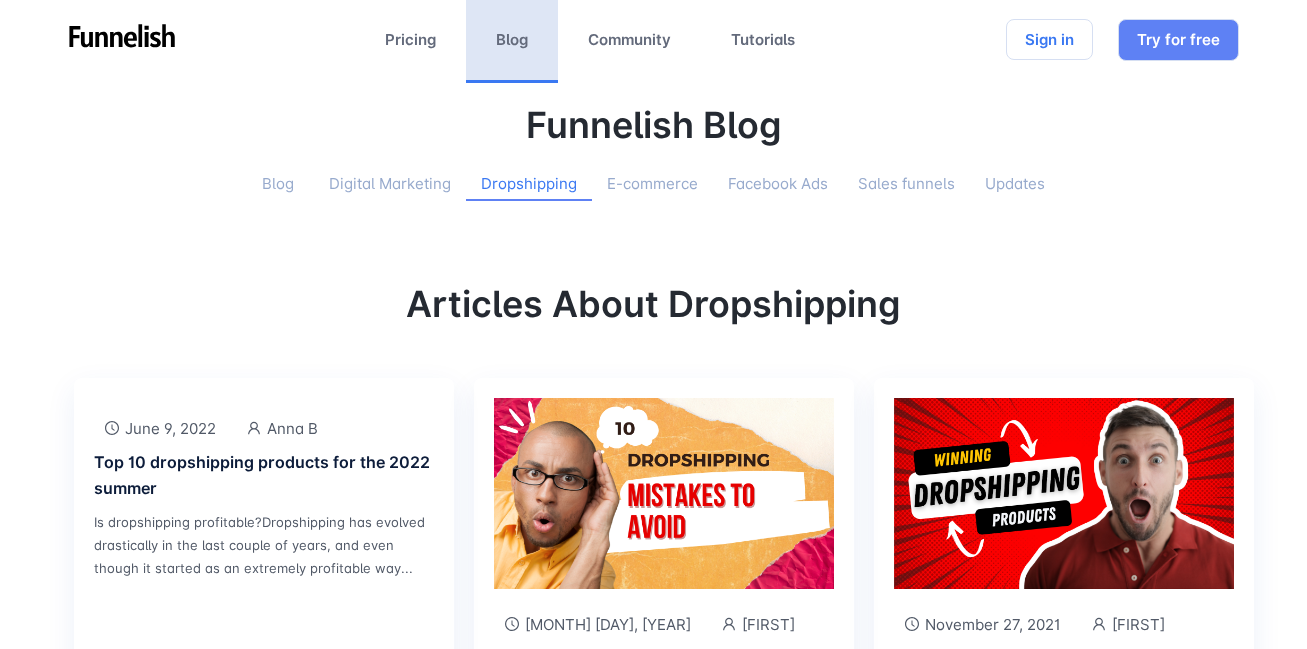 click on "E-commerce" at bounding box center [652, 184] 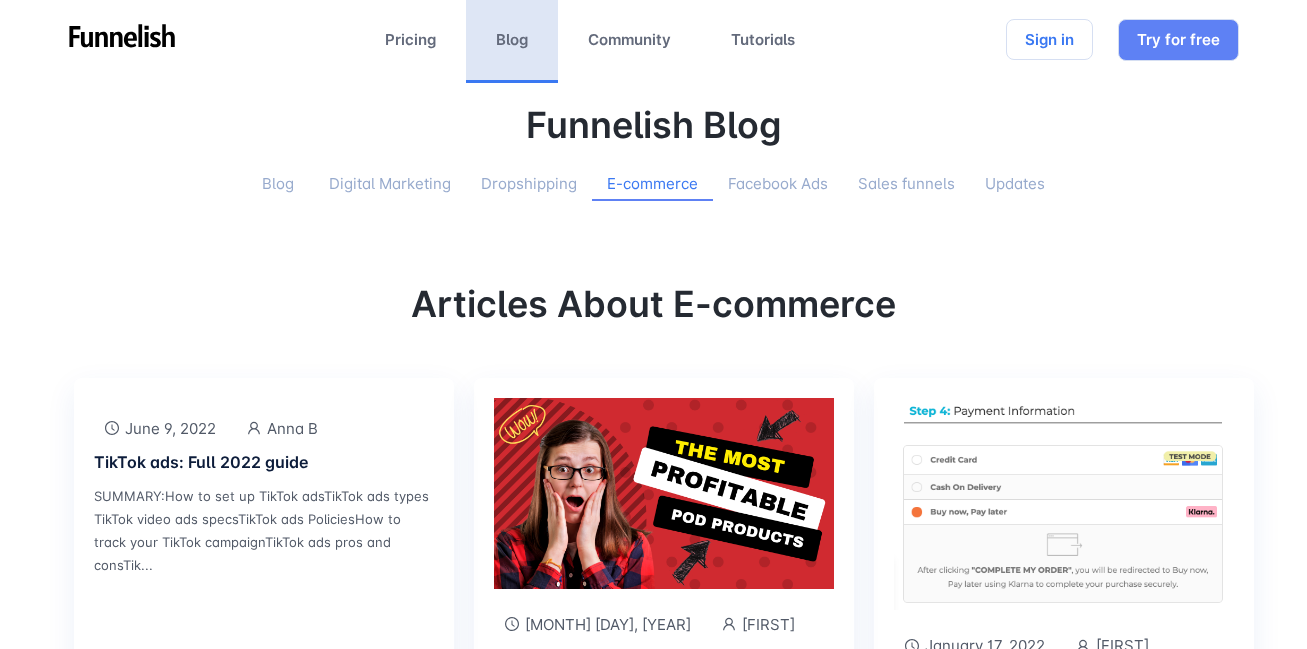 scroll, scrollTop: 0, scrollLeft: 0, axis: both 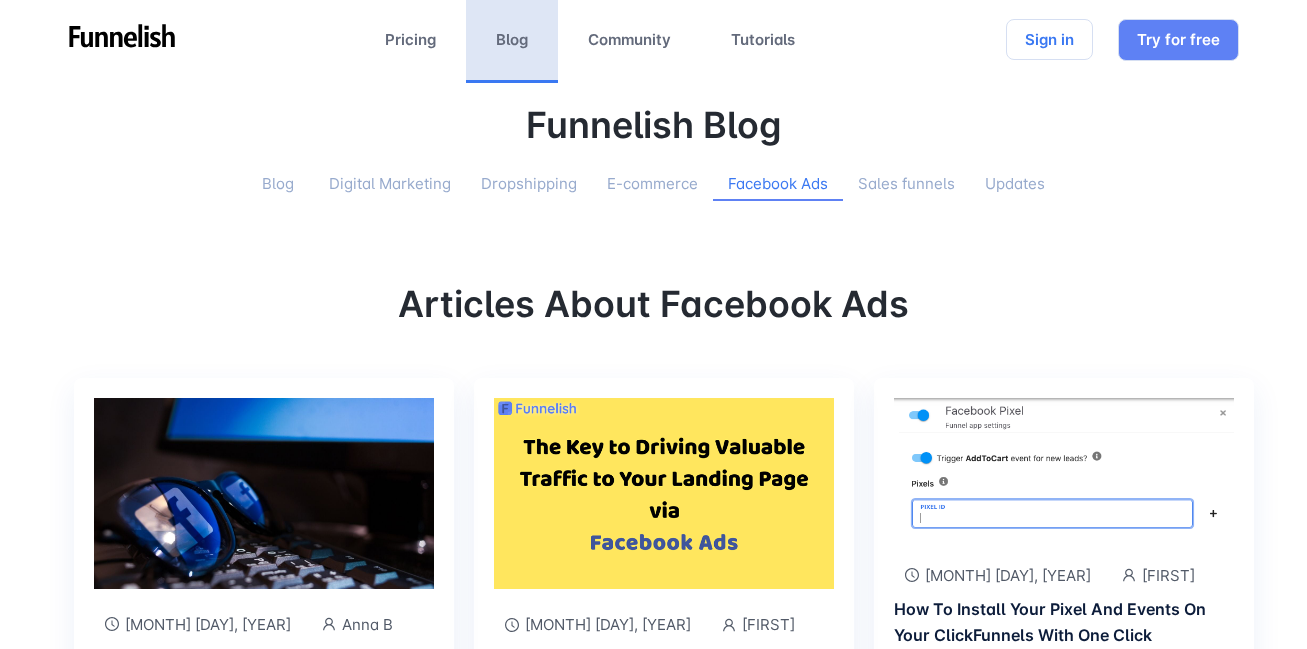 click on "Sales funnels" at bounding box center [906, 184] 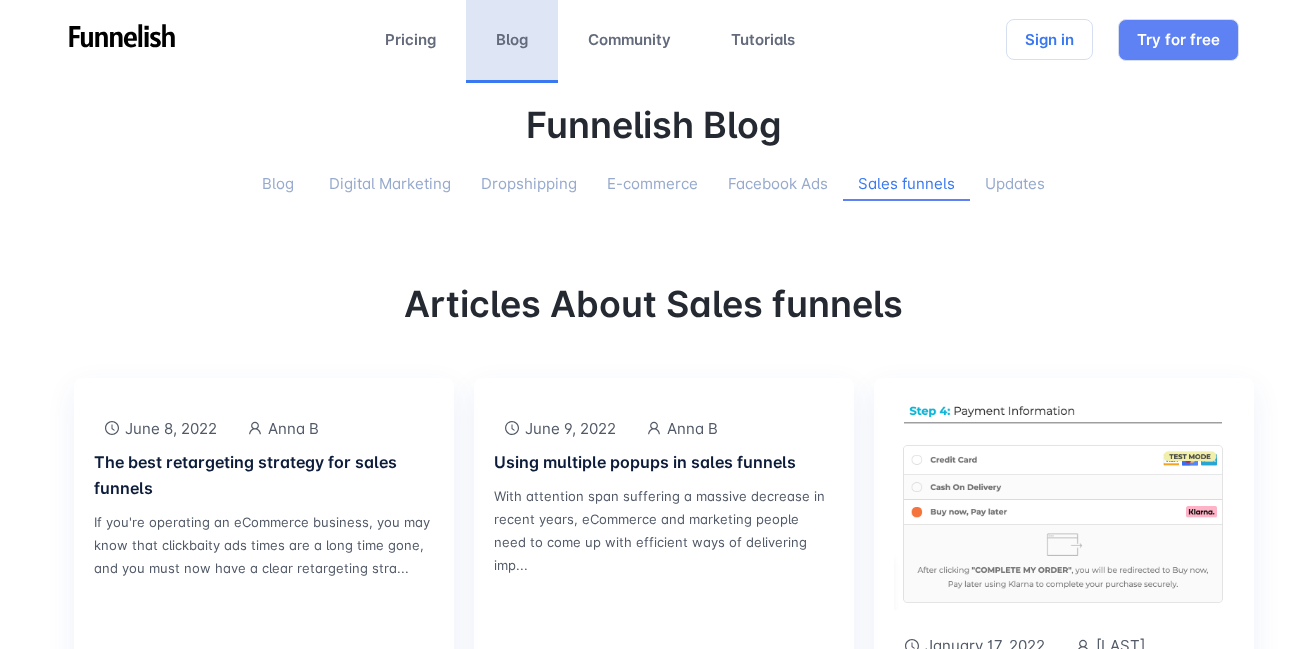 scroll, scrollTop: 0, scrollLeft: 0, axis: both 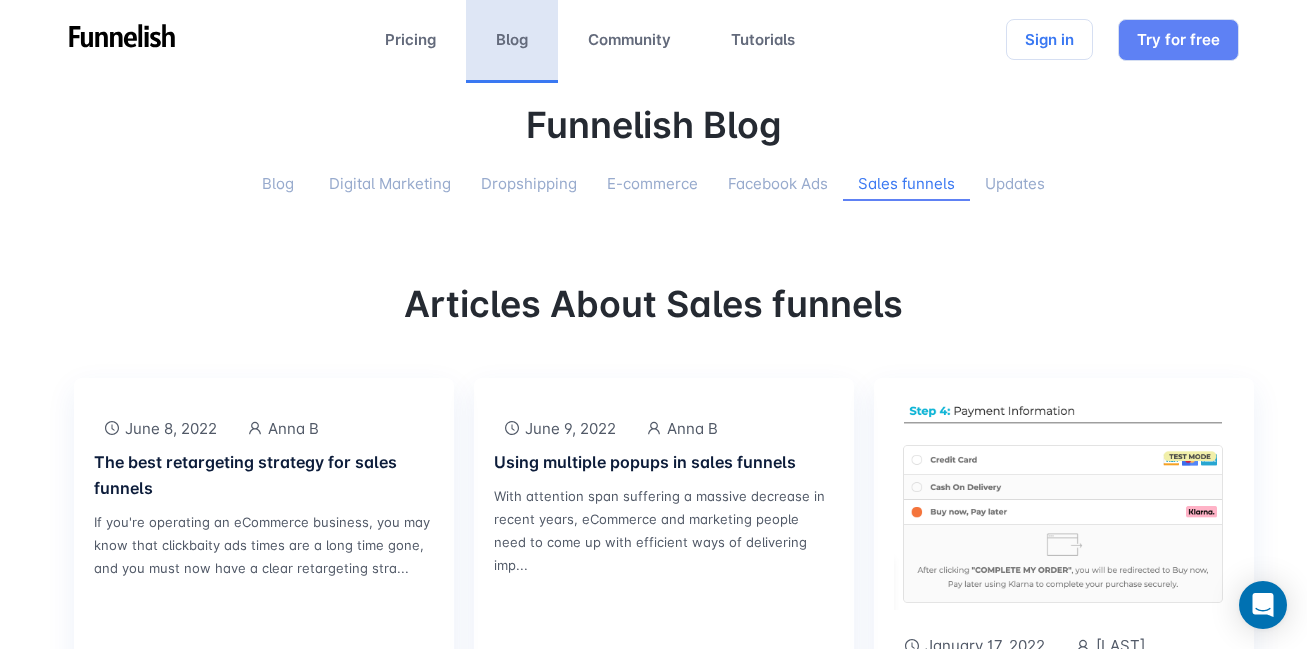 click on "Updates" at bounding box center (1015, 184) 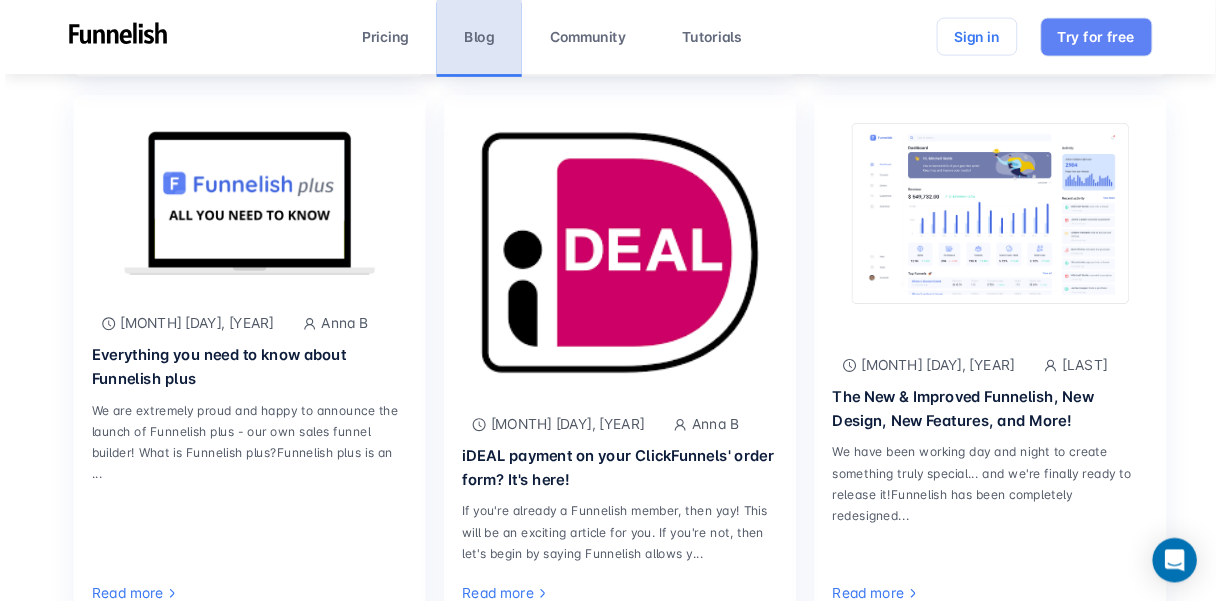 scroll, scrollTop: 777, scrollLeft: 0, axis: vertical 